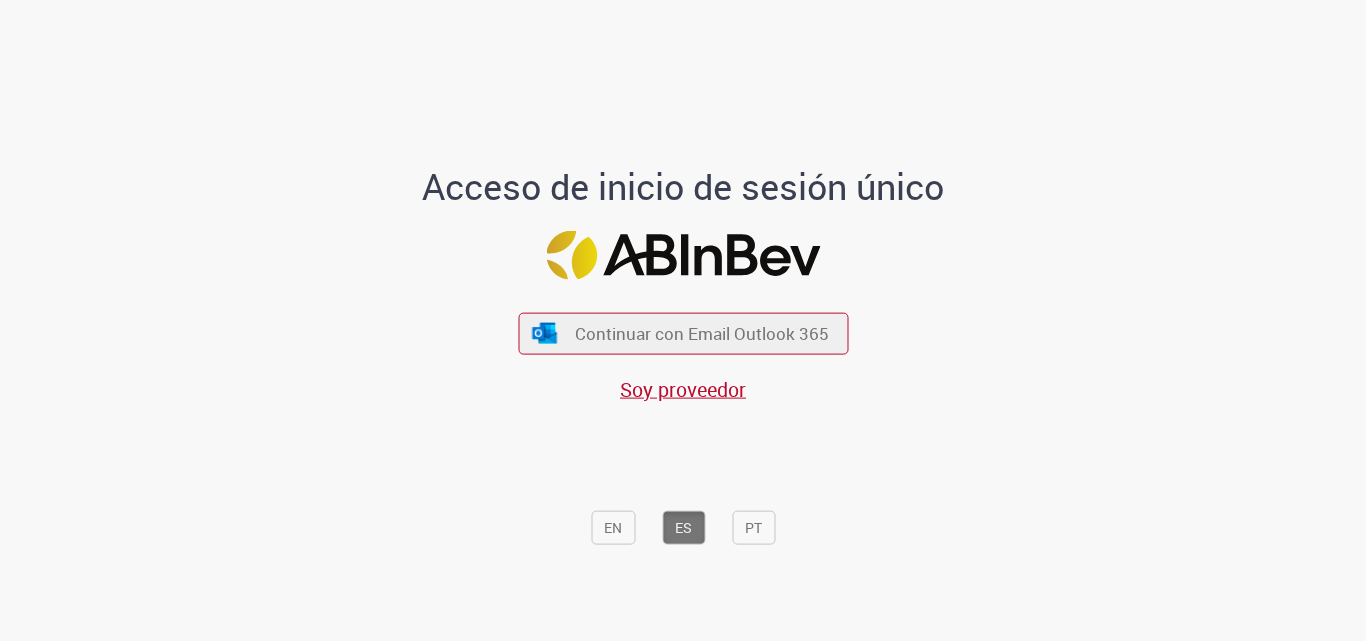 scroll, scrollTop: 0, scrollLeft: 0, axis: both 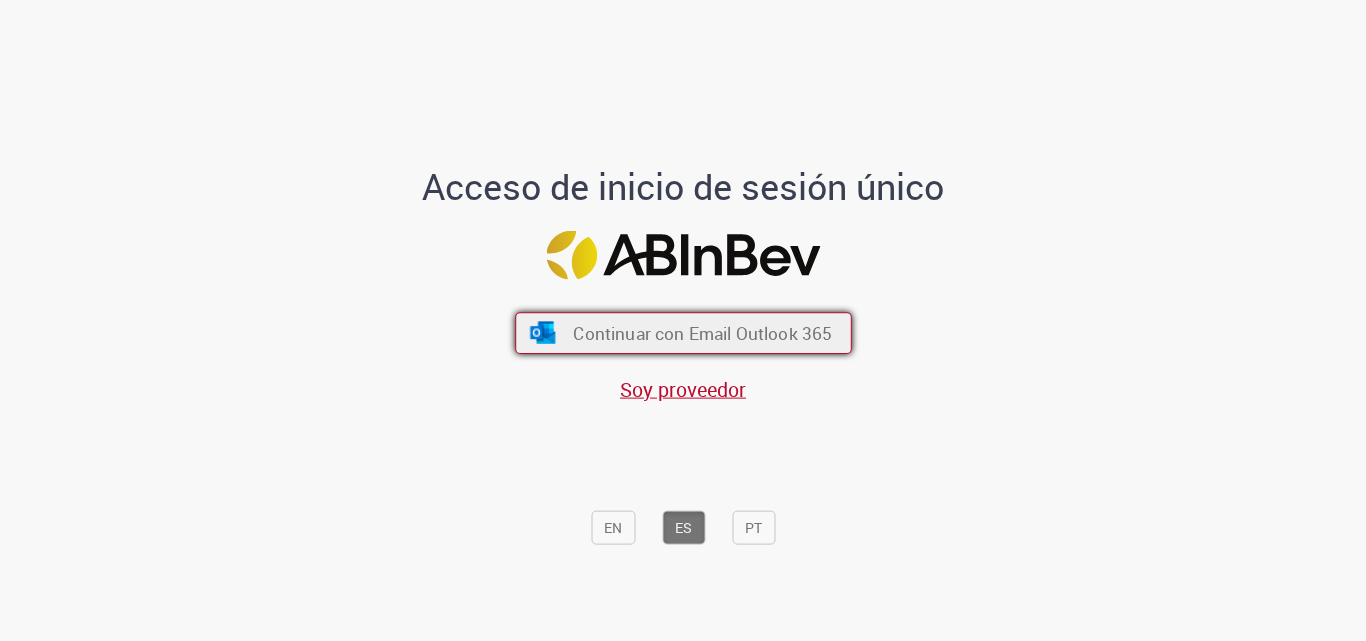 click on "Continuar con Email Outlook 365" at bounding box center [683, 334] 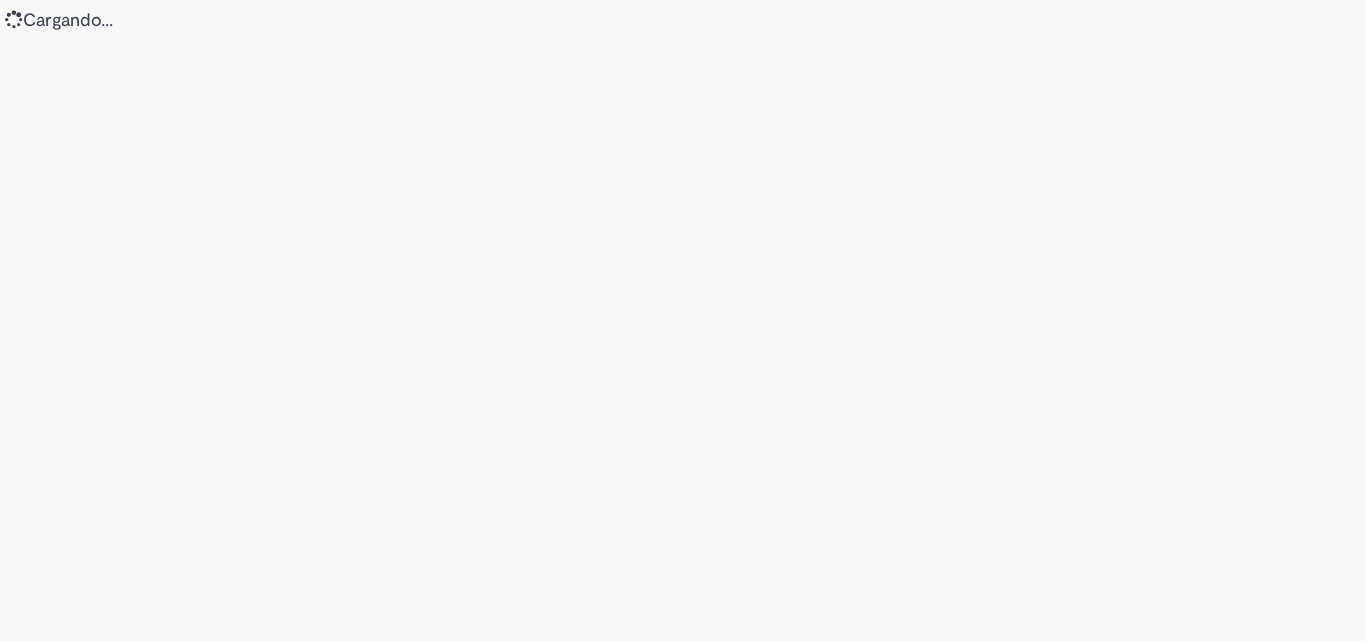 scroll, scrollTop: 0, scrollLeft: 0, axis: both 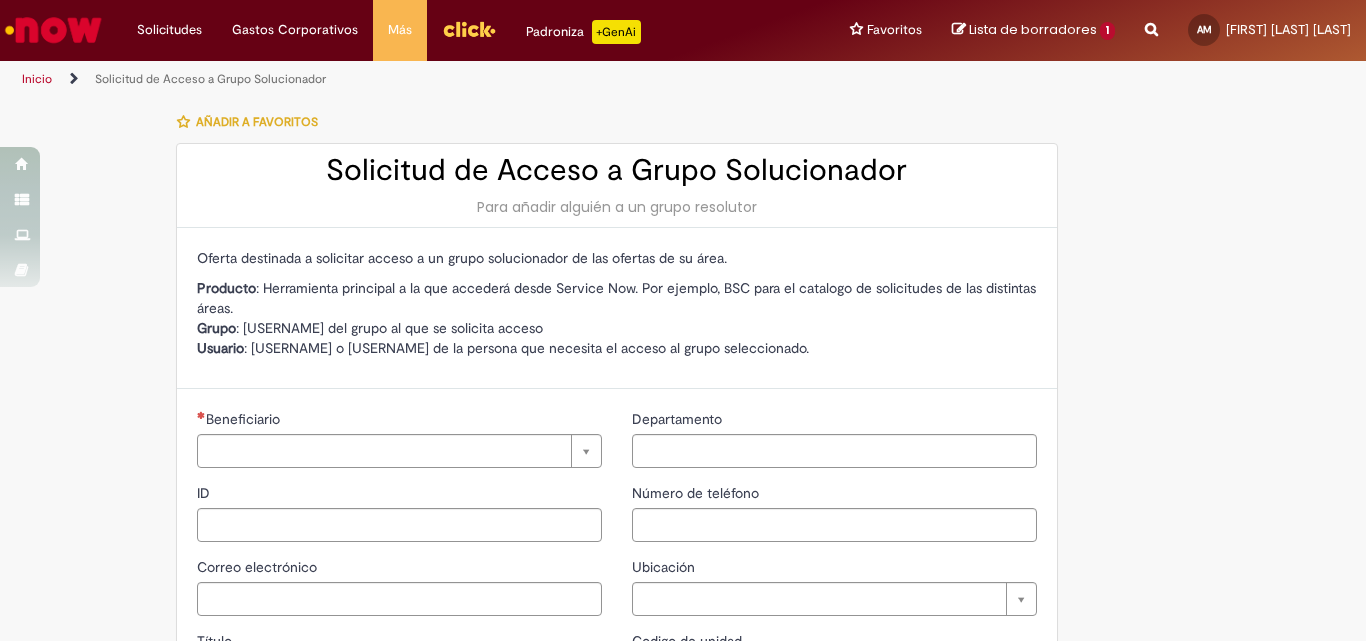 type on "********" 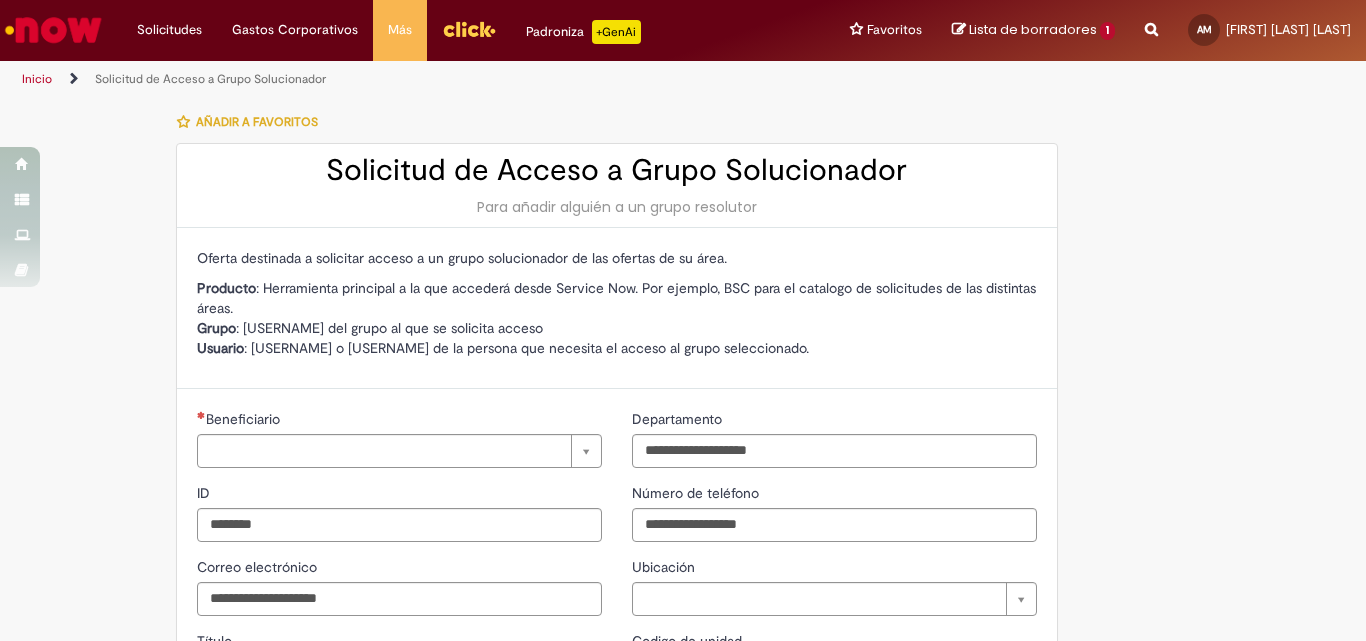 type on "**********" 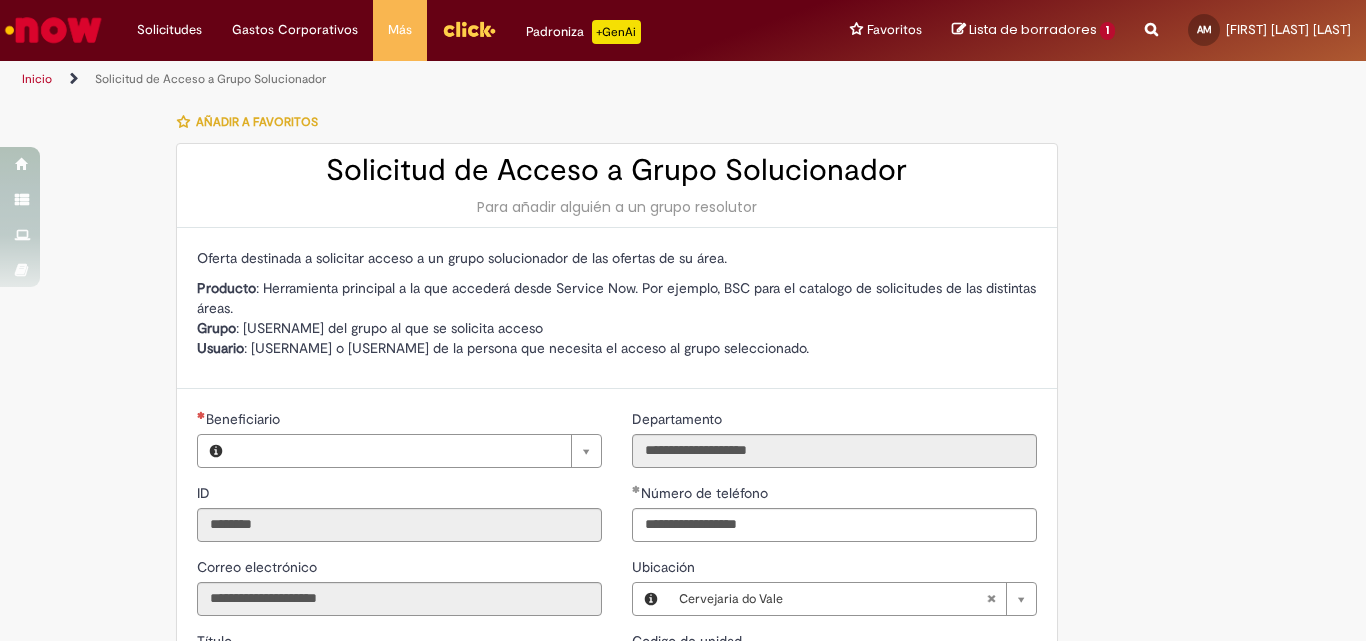 type on "**********" 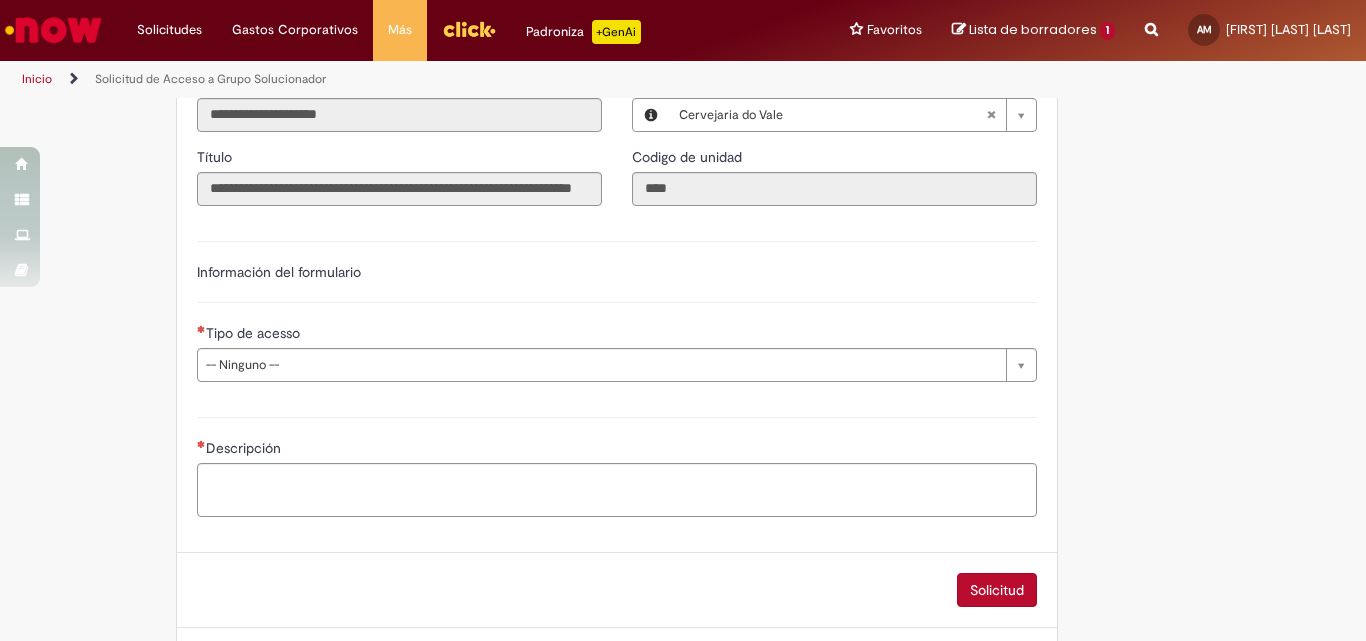 scroll, scrollTop: 580, scrollLeft: 0, axis: vertical 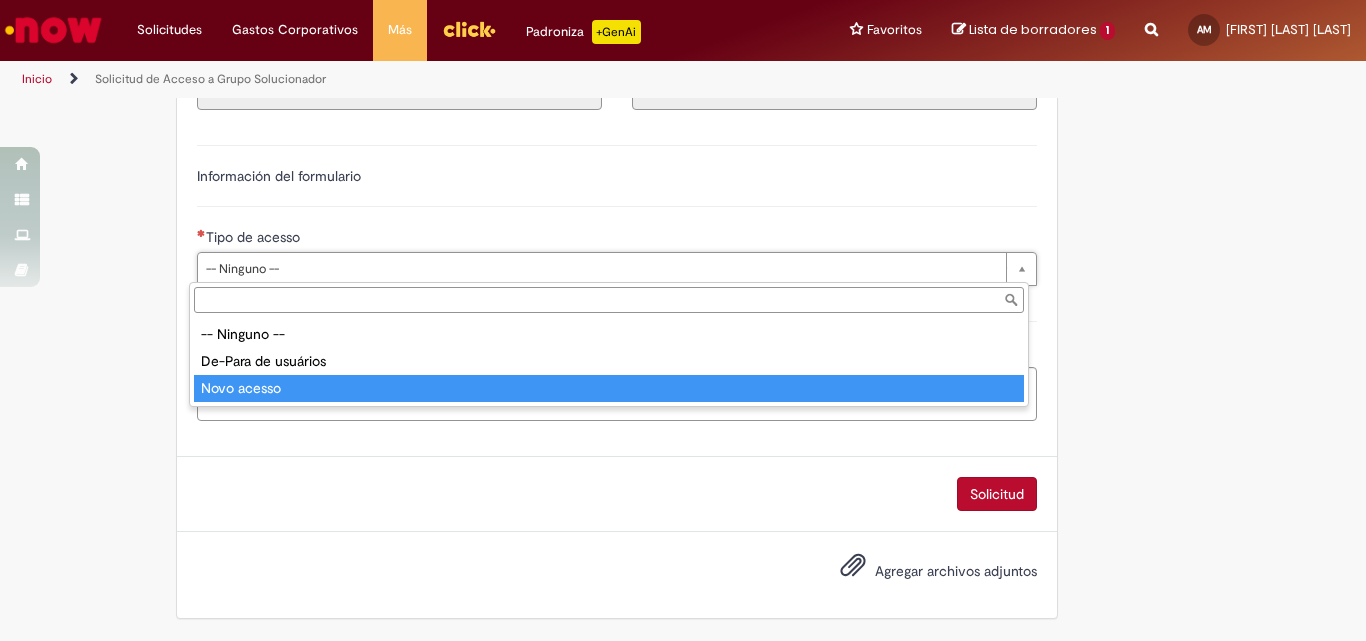 type on "**********" 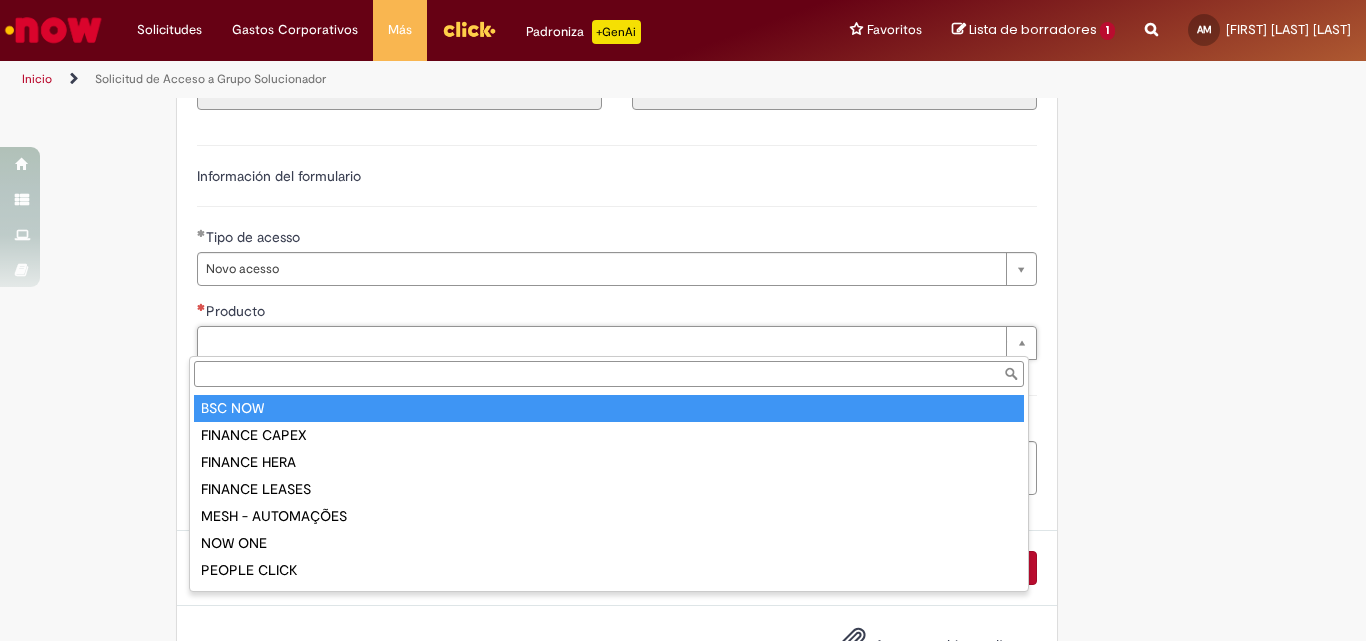 type on "*******" 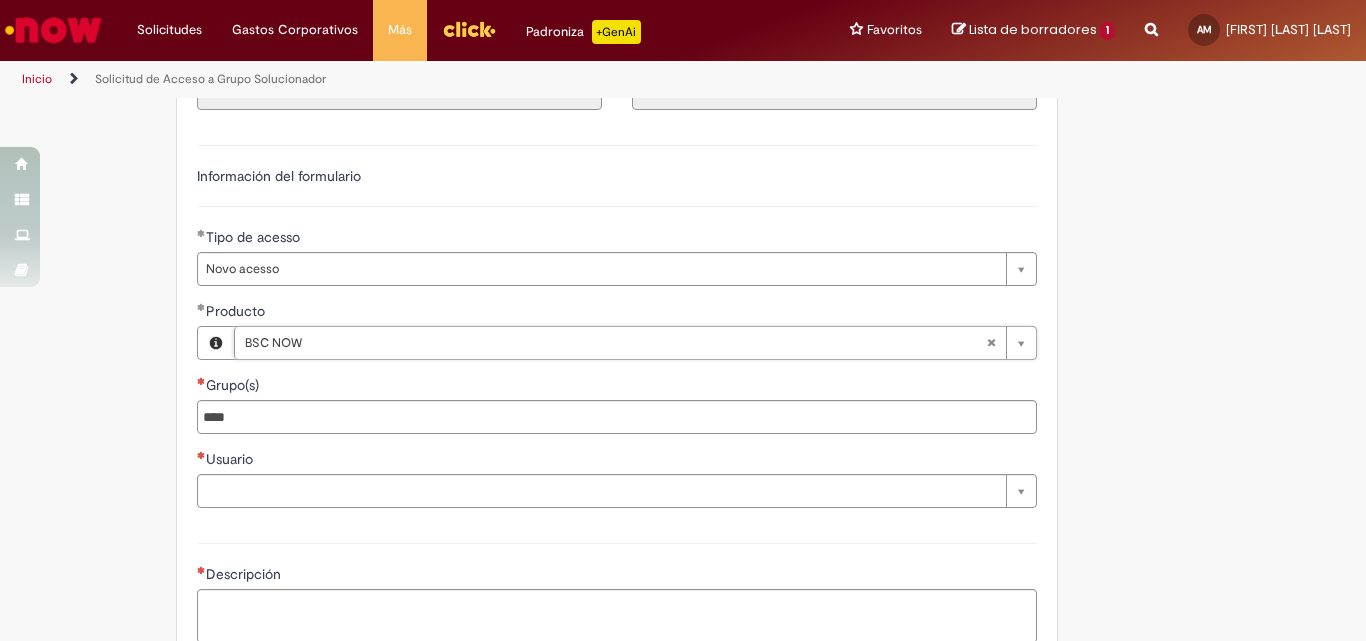 type 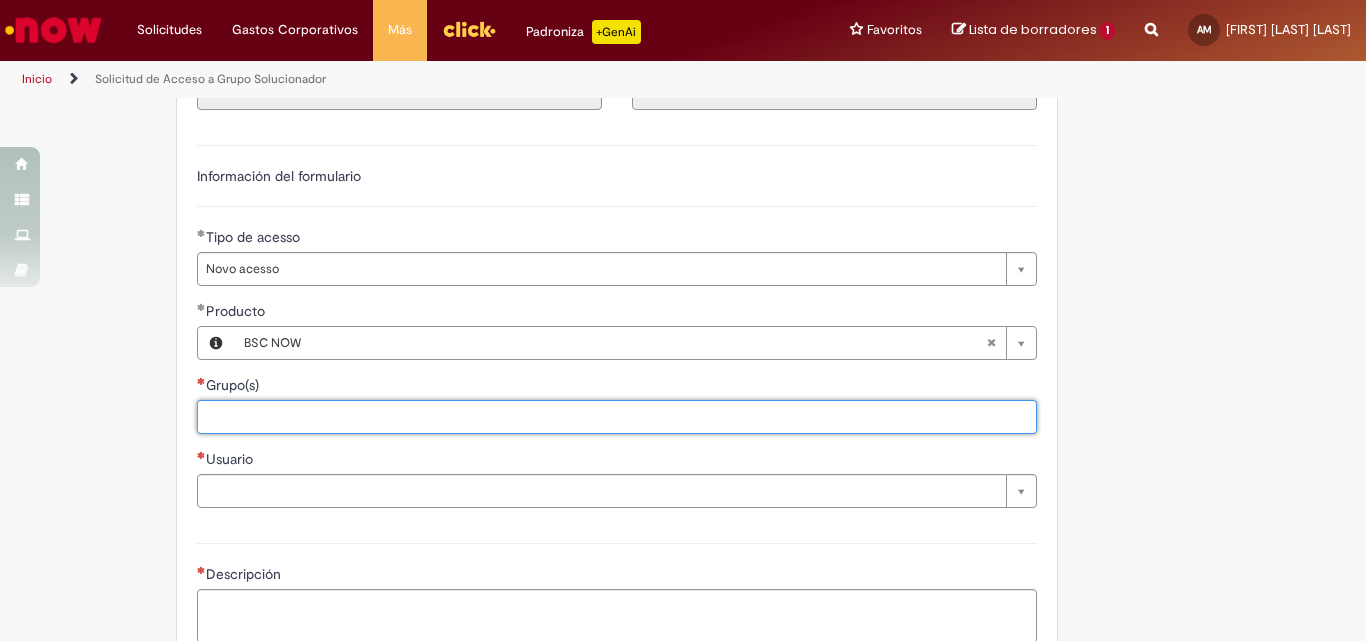 click on "Grupo(s)" at bounding box center (659, 417) 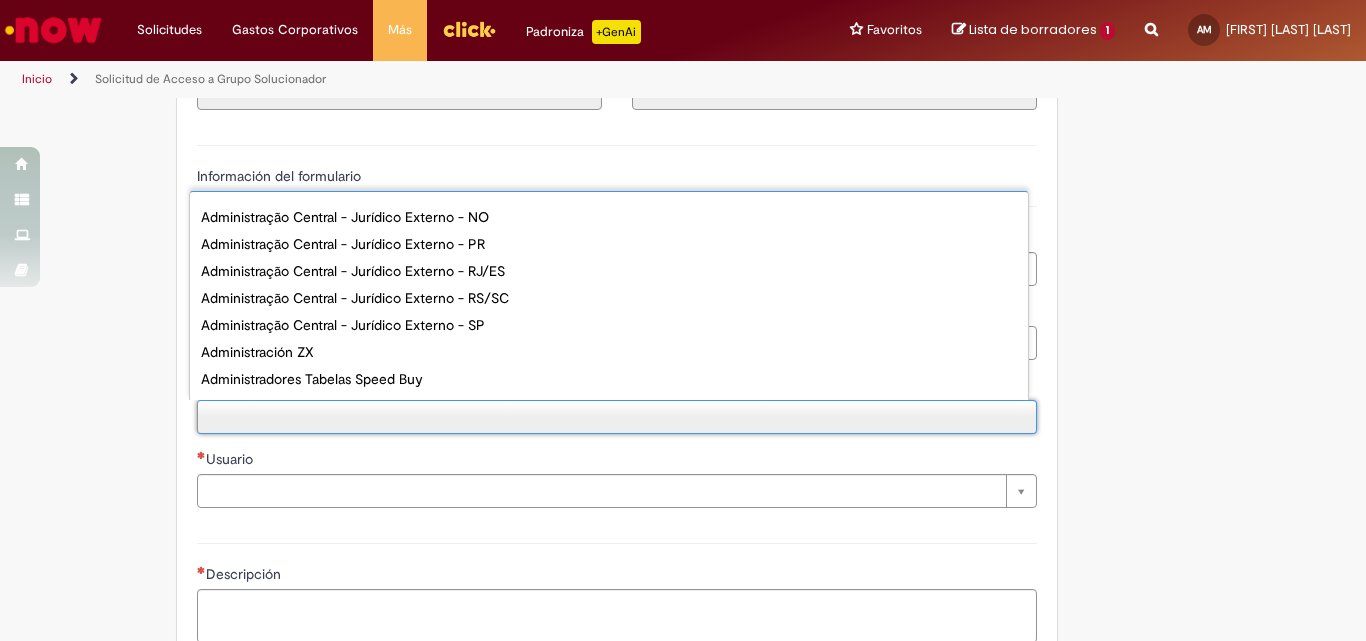scroll, scrollTop: 0, scrollLeft: 0, axis: both 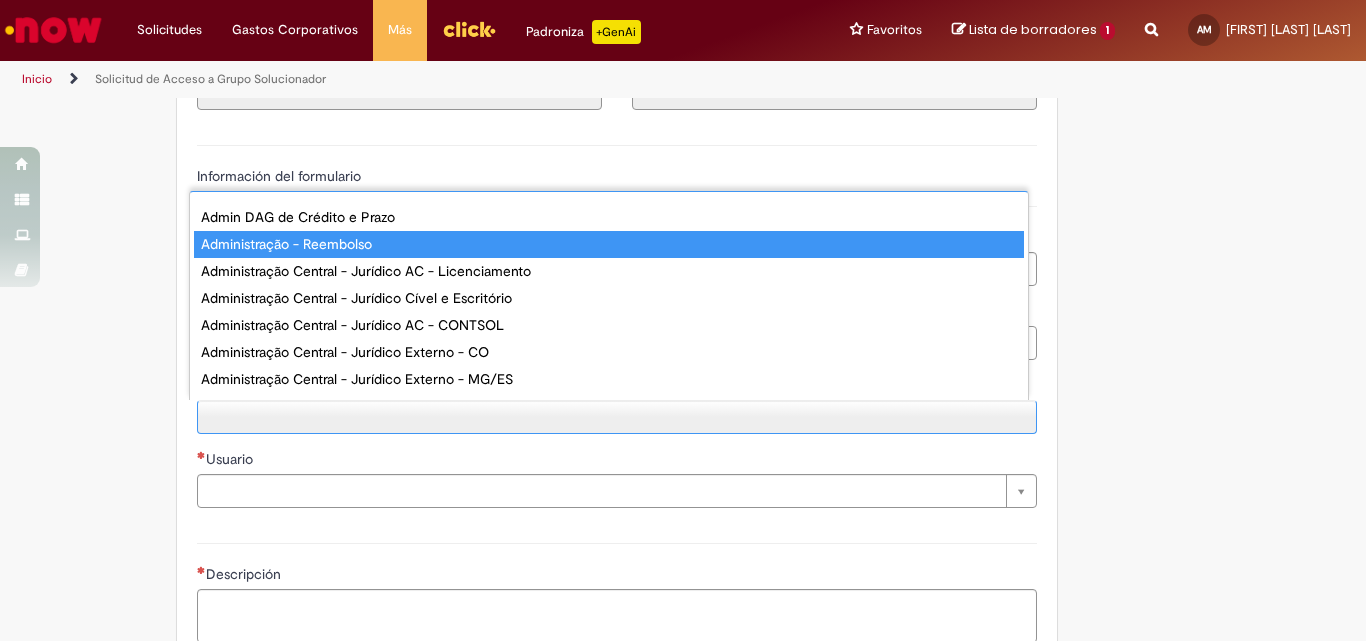 type on "**********" 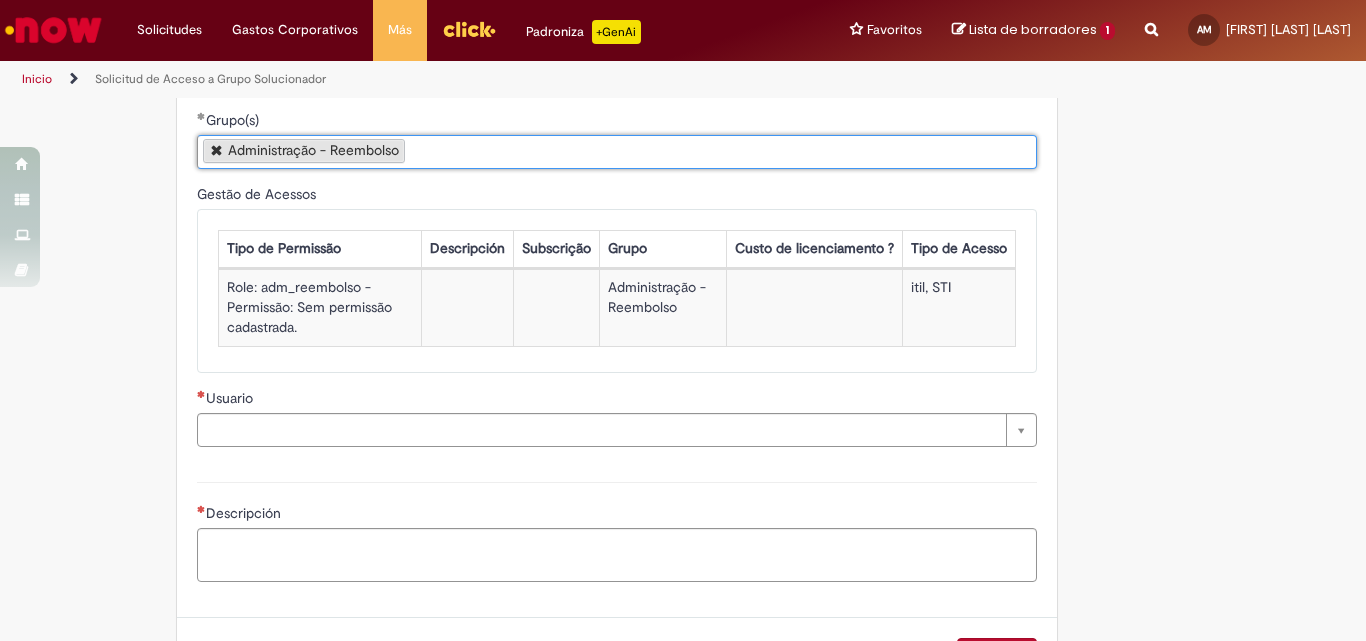 scroll, scrollTop: 880, scrollLeft: 0, axis: vertical 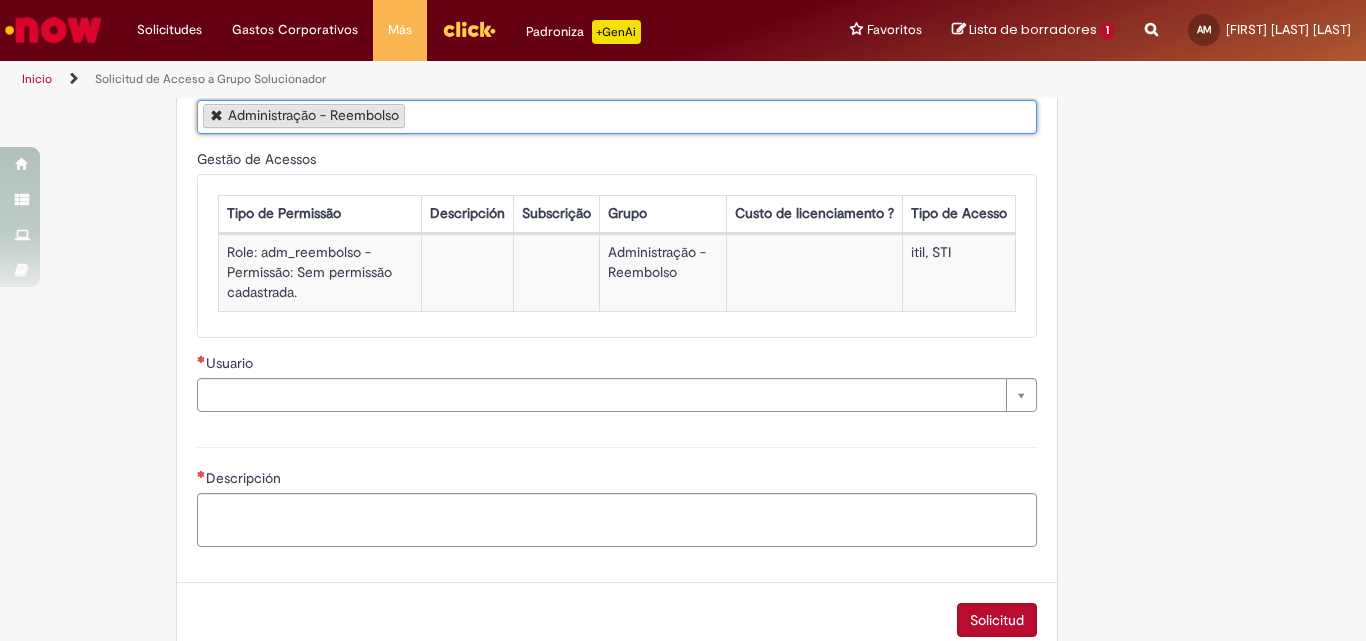 click on "Usuario" at bounding box center (231, 363) 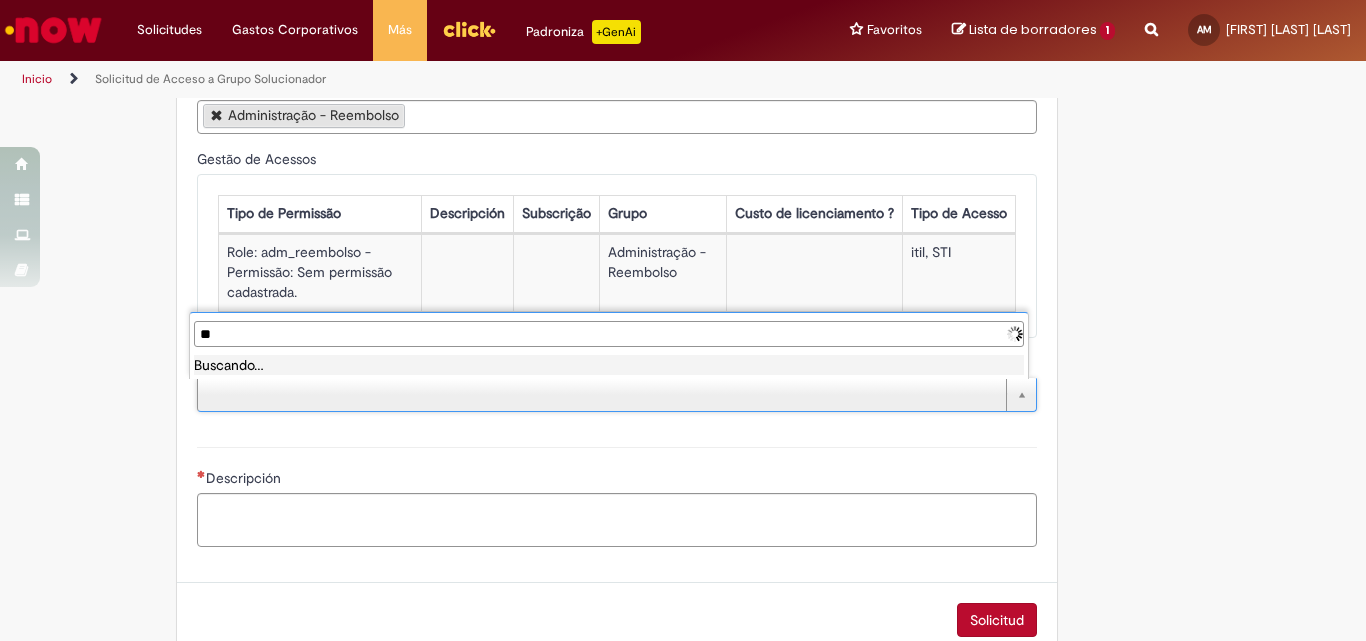type on "*" 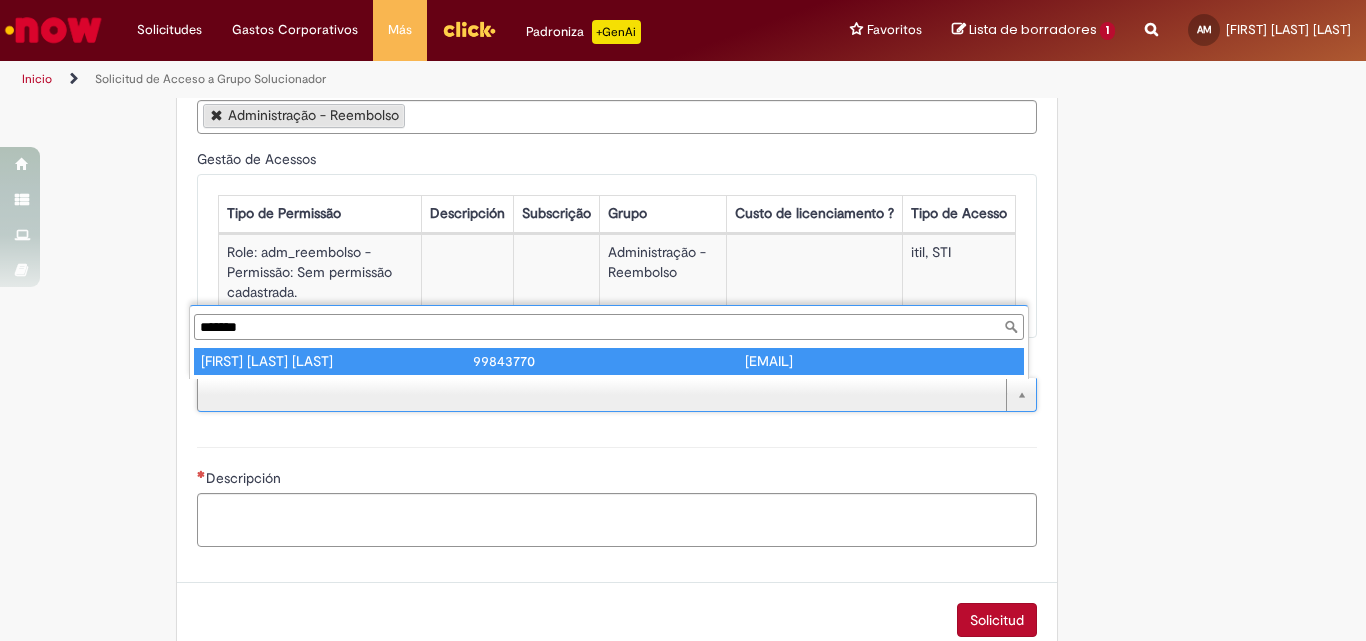 type on "*******" 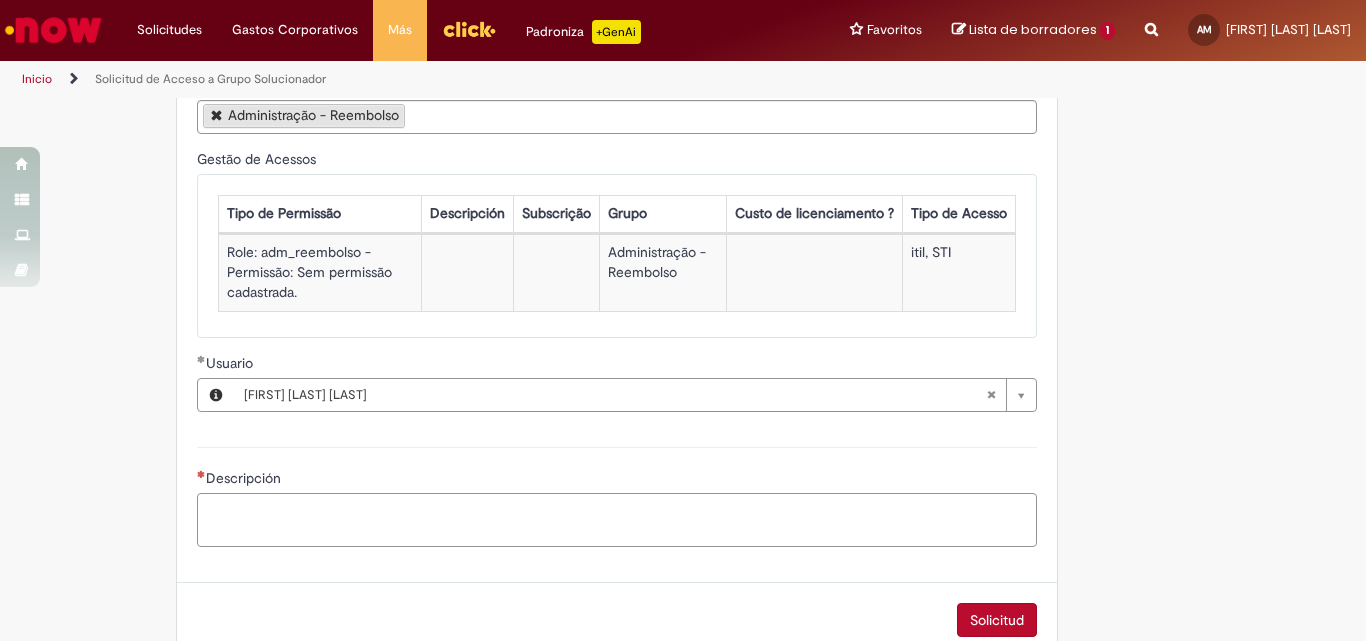 click on "Descripción" at bounding box center [617, 520] 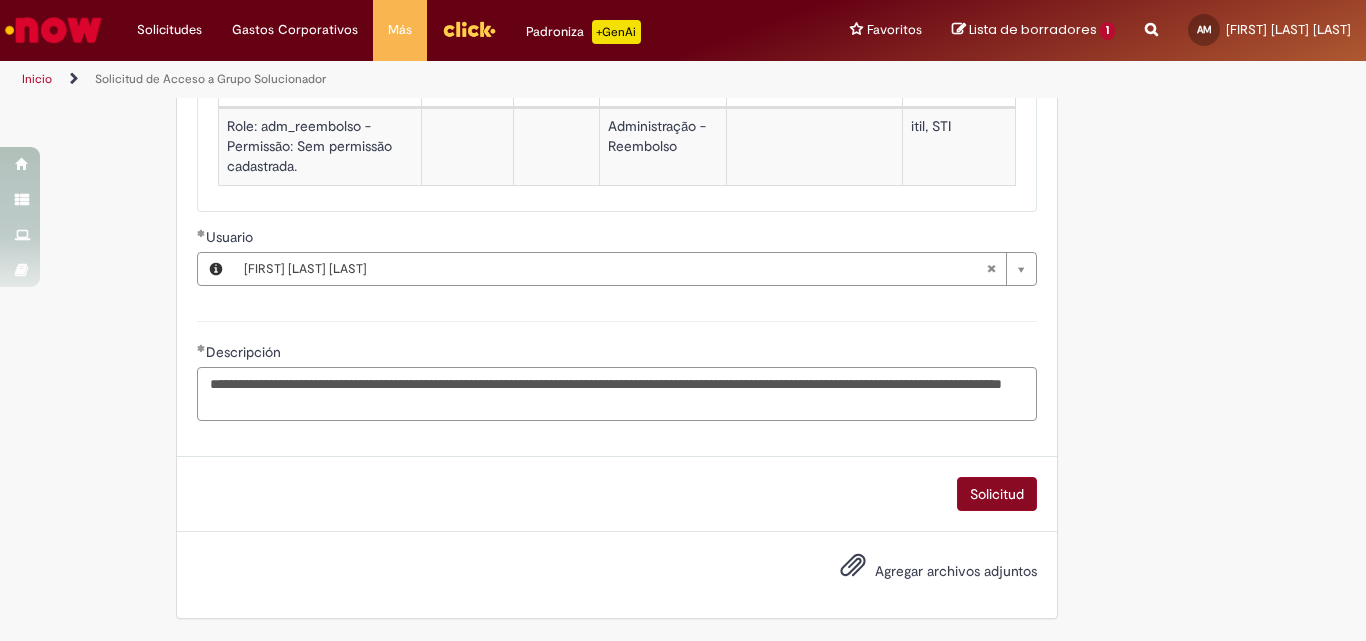 type on "**********" 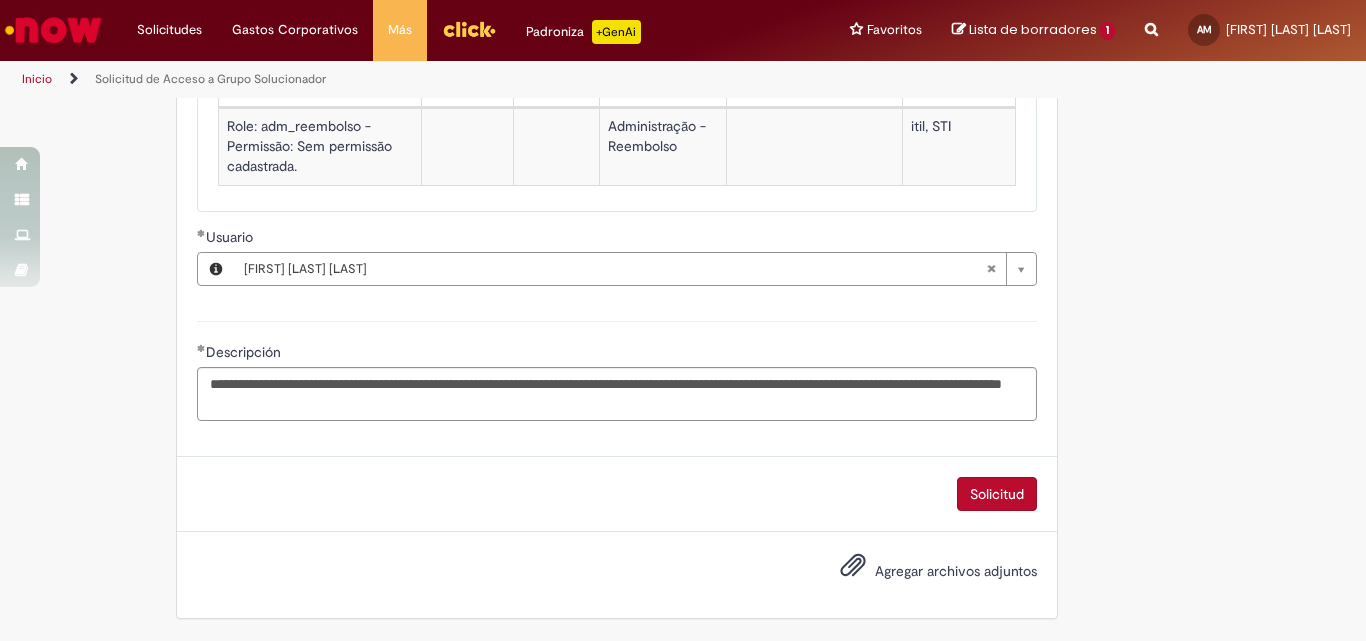 click on "Solicitud" at bounding box center [997, 494] 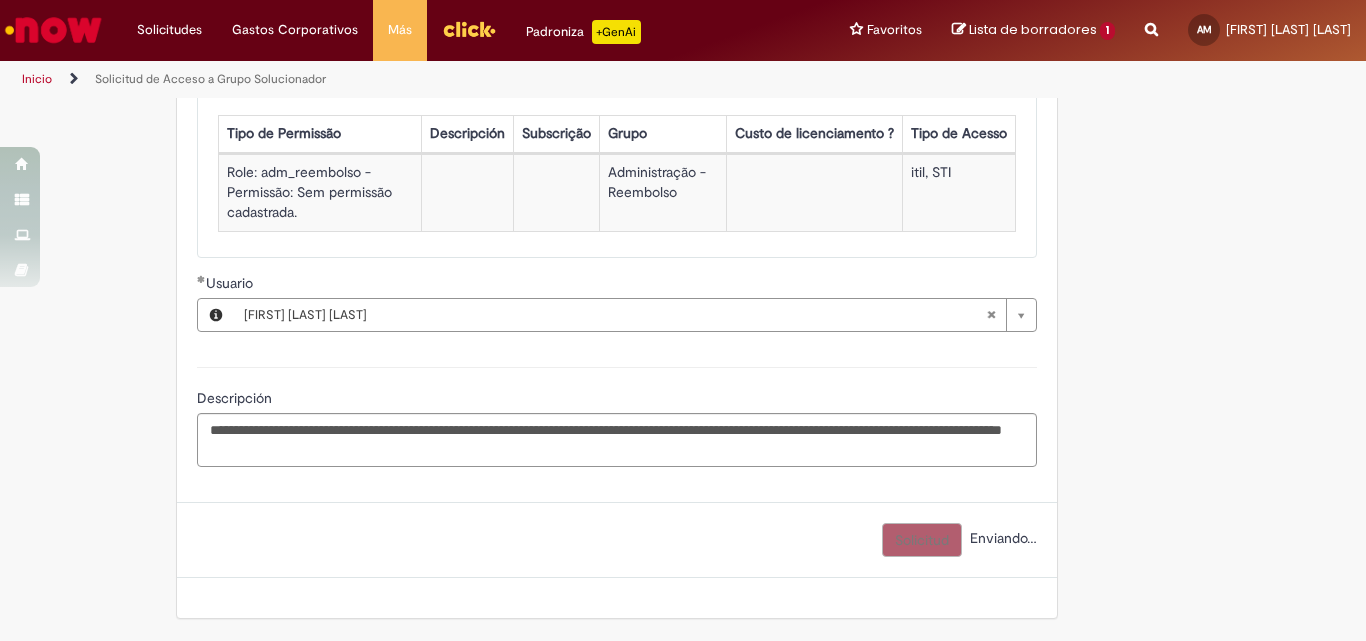 scroll, scrollTop: 960, scrollLeft: 0, axis: vertical 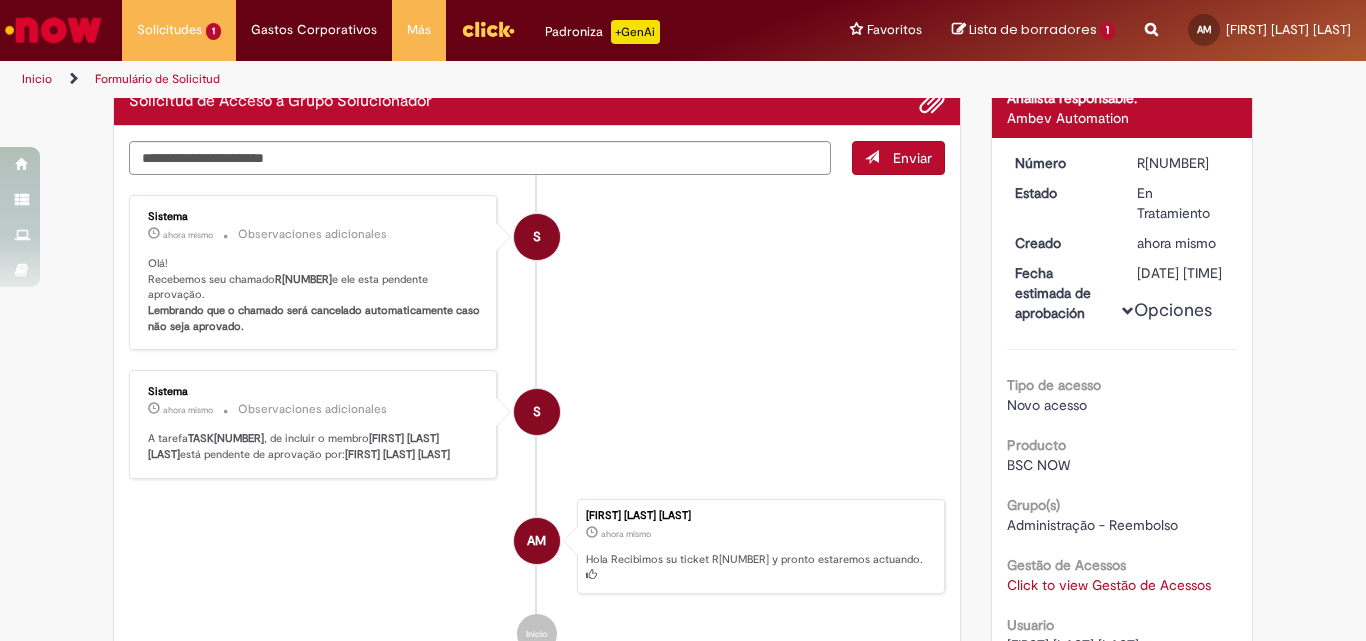 click on "Opciones" at bounding box center [0, 0] 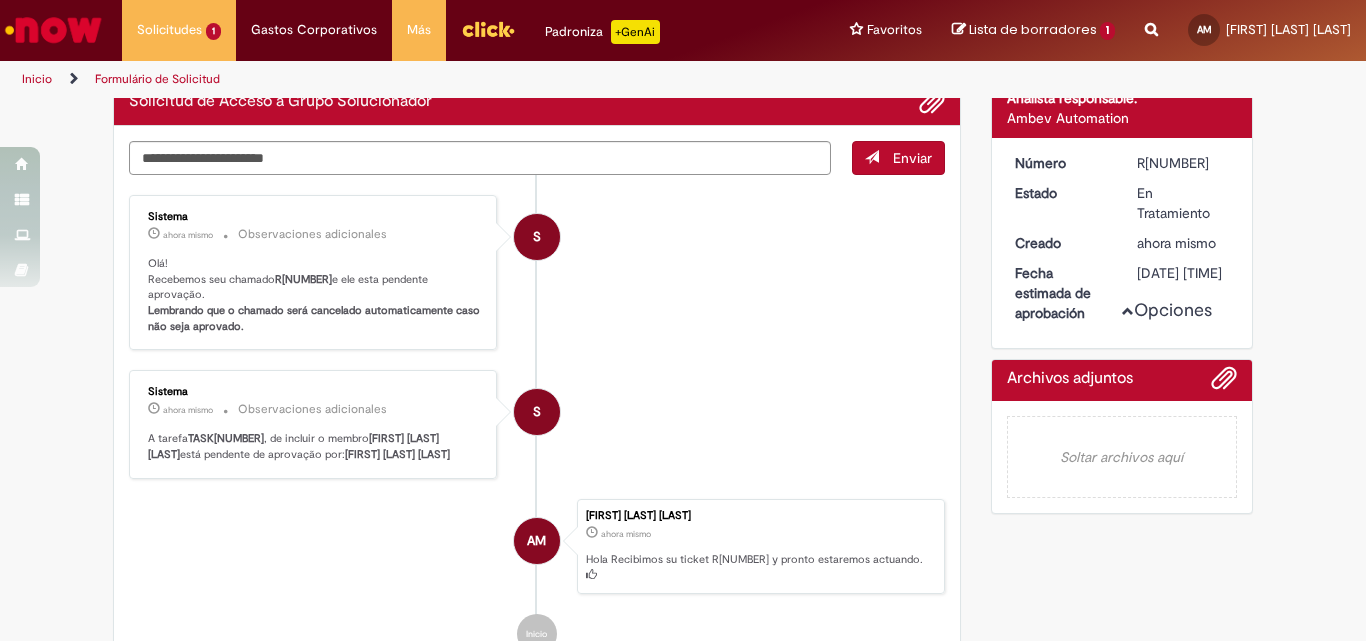 click on "Opciones" at bounding box center [0, 0] 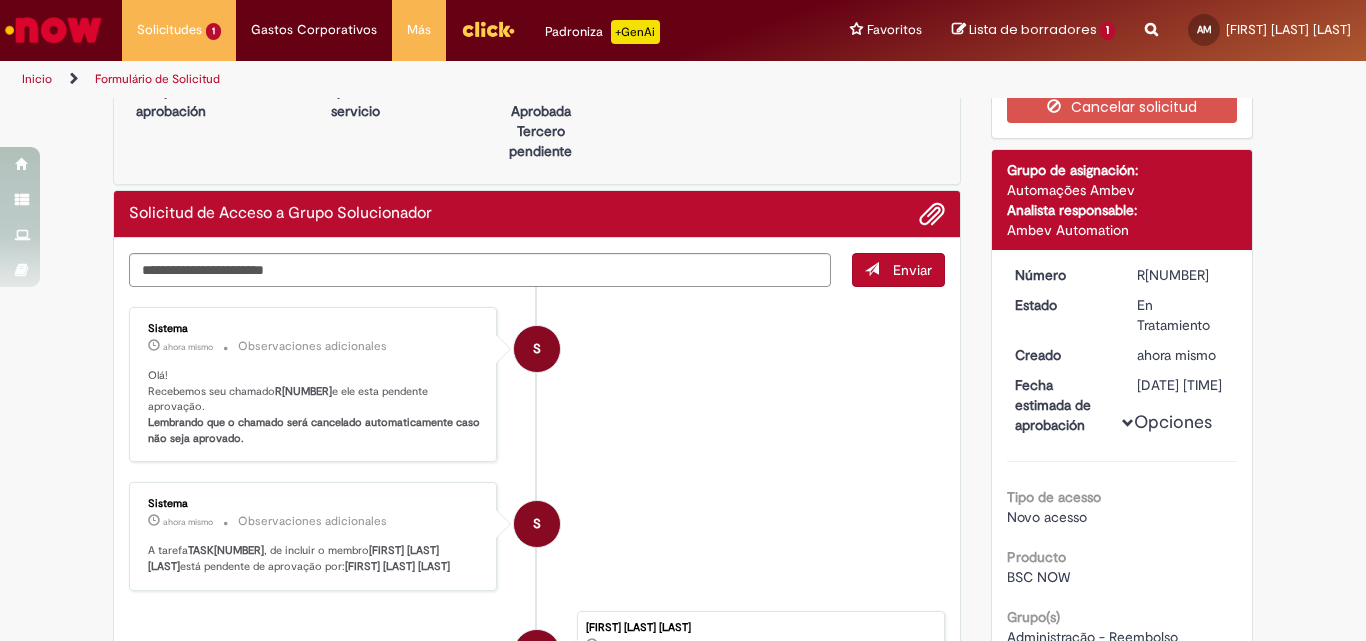 scroll, scrollTop: 100, scrollLeft: 0, axis: vertical 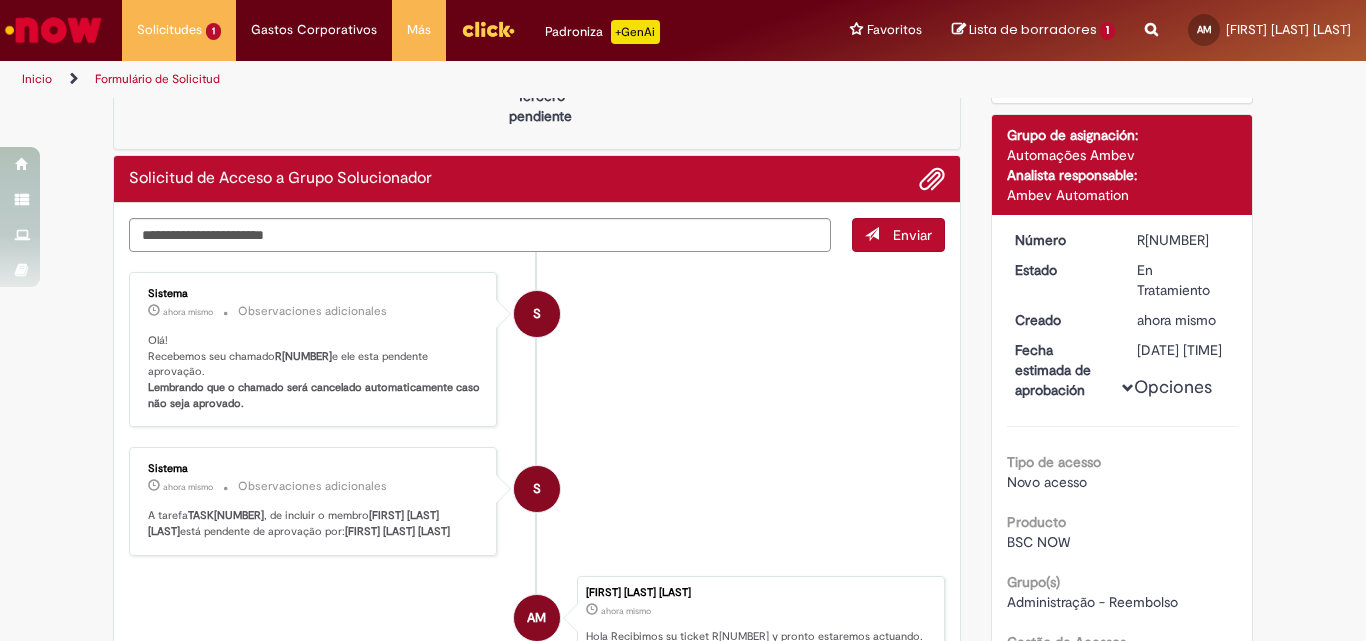 drag, startPoint x: 355, startPoint y: 532, endPoint x: 426, endPoint y: 549, distance: 73.00685 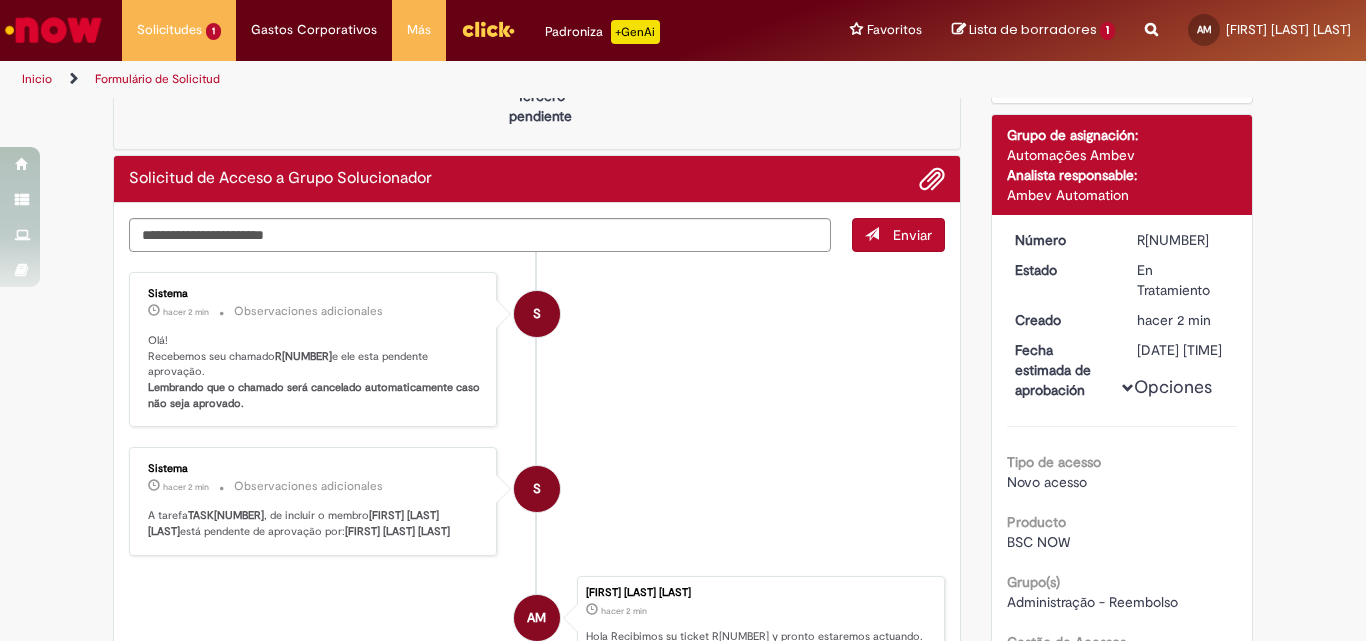 drag, startPoint x: 1128, startPoint y: 237, endPoint x: 1216, endPoint y: 239, distance: 88.02273 